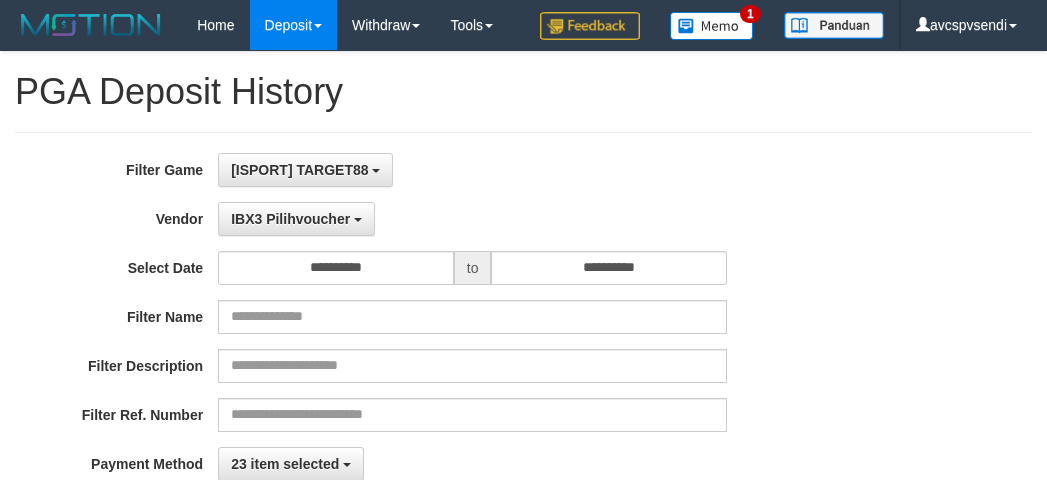 select on "**********" 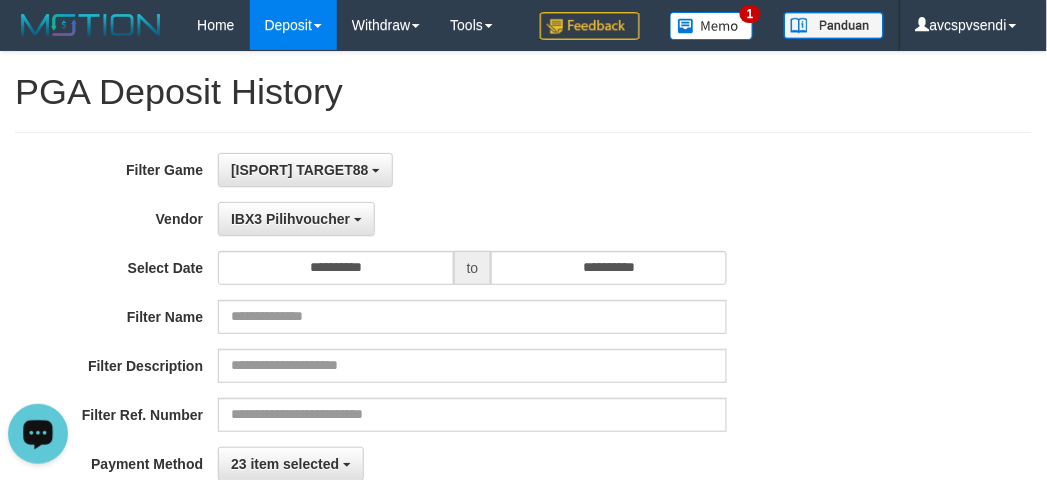 scroll, scrollTop: 0, scrollLeft: 0, axis: both 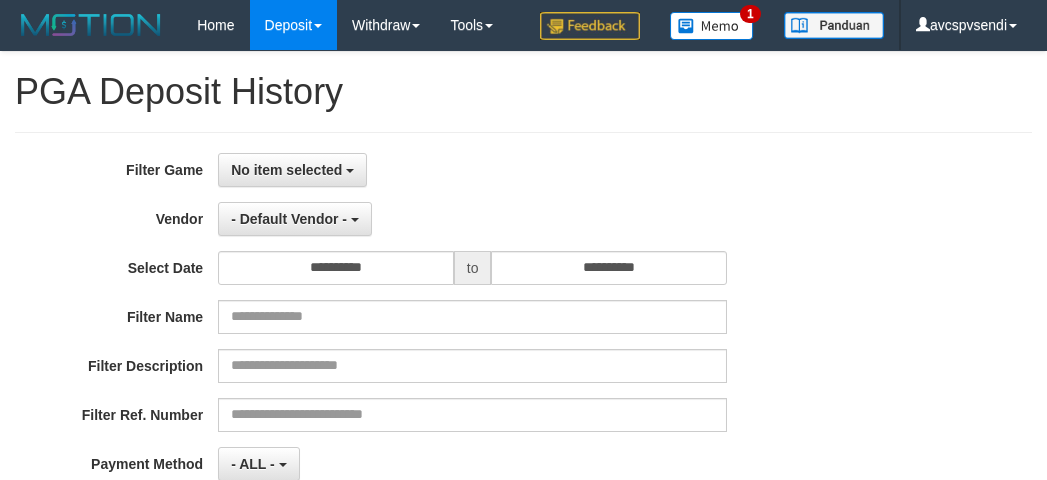 select 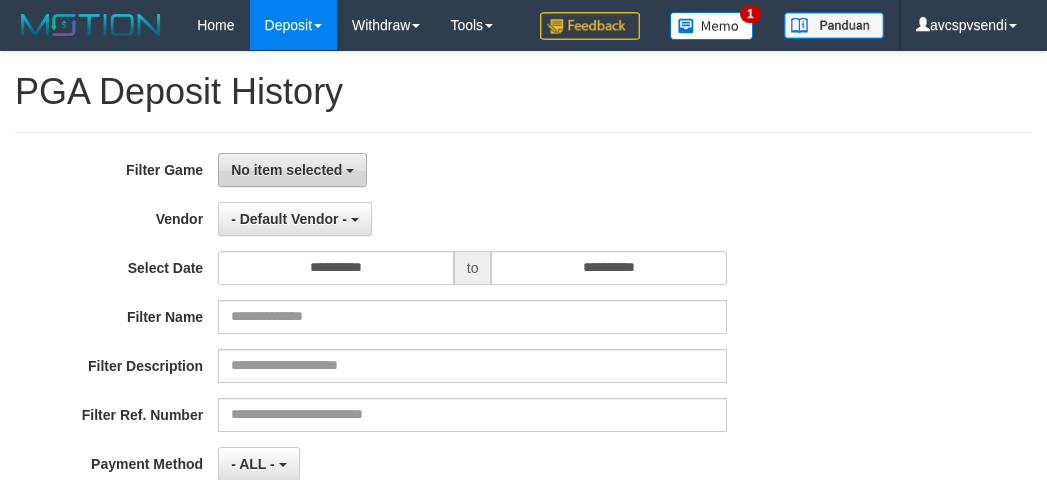 scroll, scrollTop: 0, scrollLeft: 0, axis: both 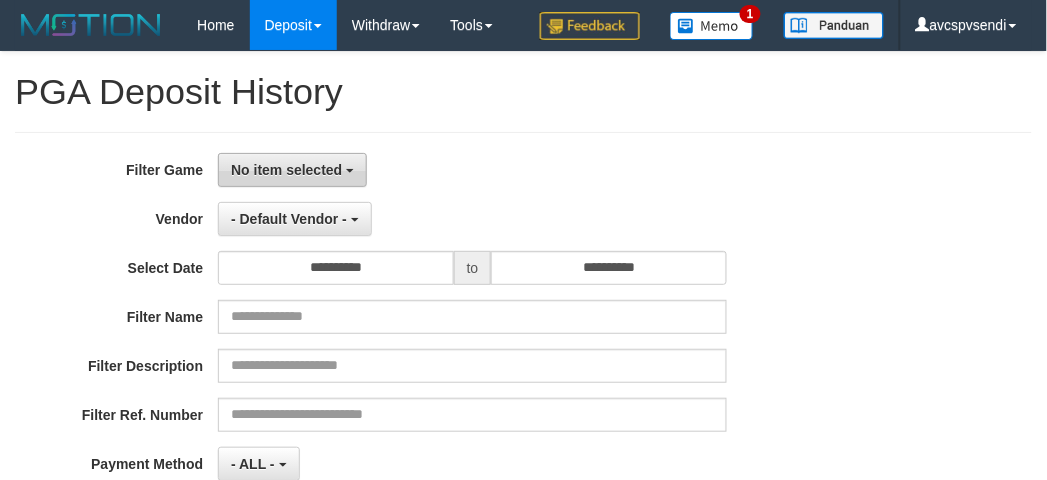click on "No item selected" at bounding box center (292, 170) 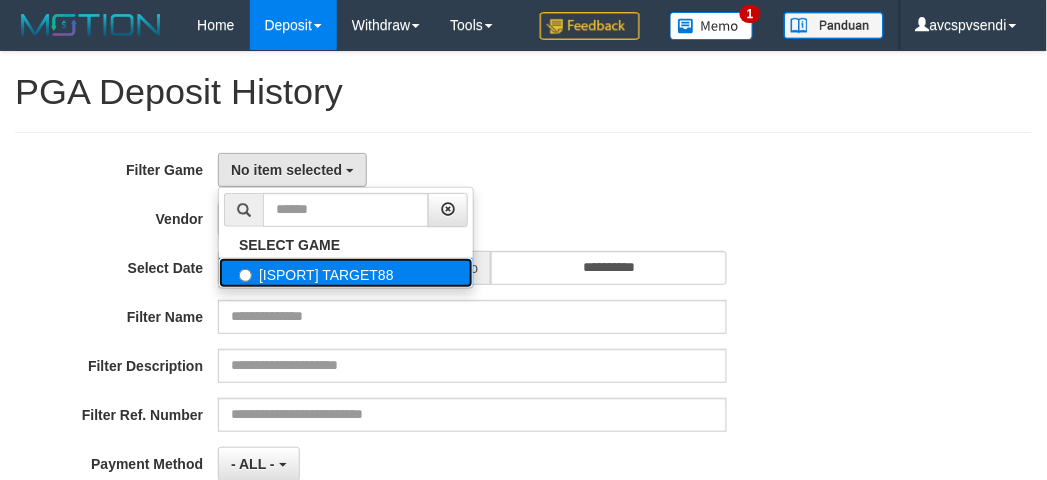 click on "[ISPORT] TARGET88" at bounding box center (346, 273) 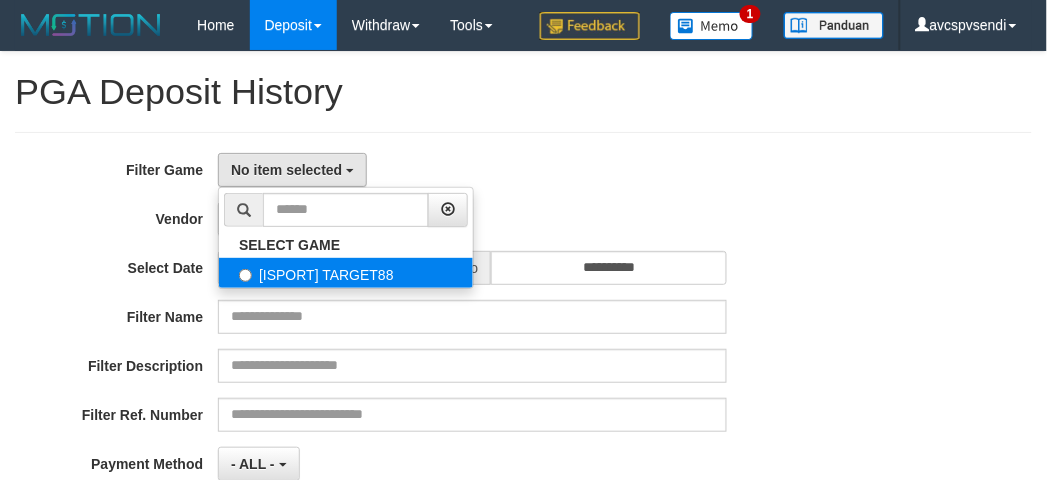 select on "***" 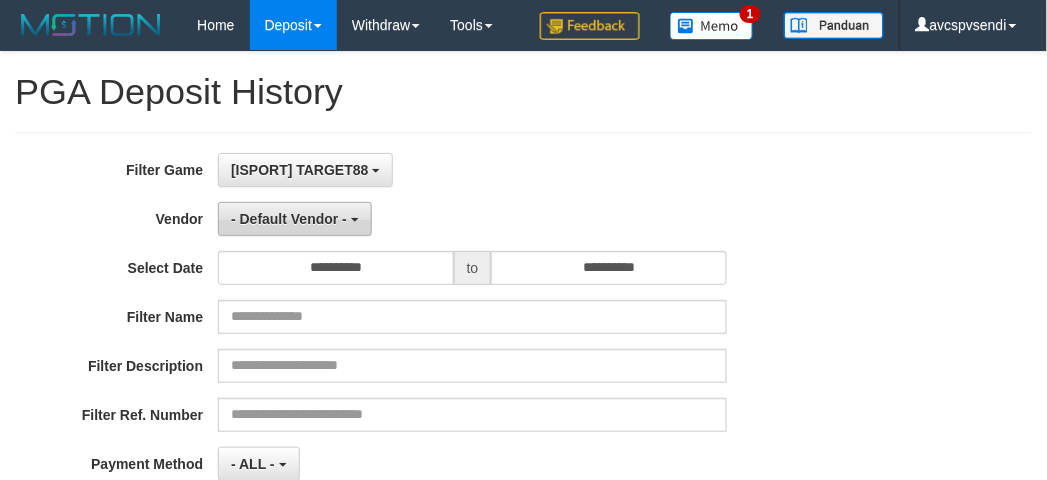 click on "- Default Vendor -" at bounding box center (295, 219) 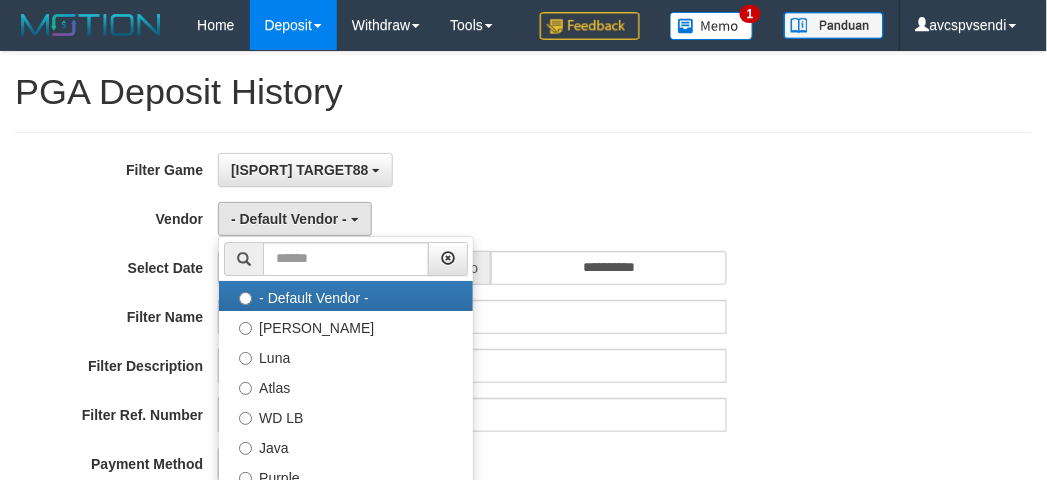 click on "**********" at bounding box center (436, 397) 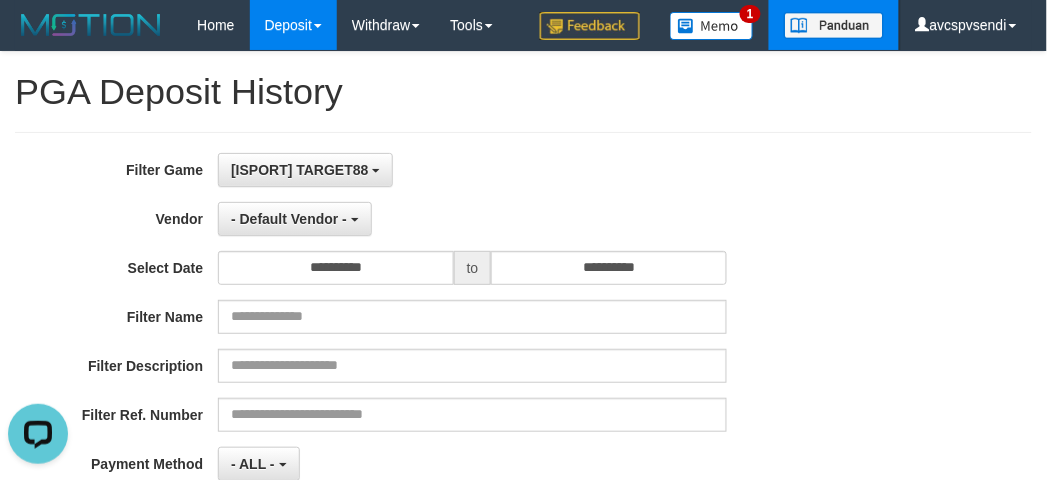 scroll, scrollTop: 0, scrollLeft: 0, axis: both 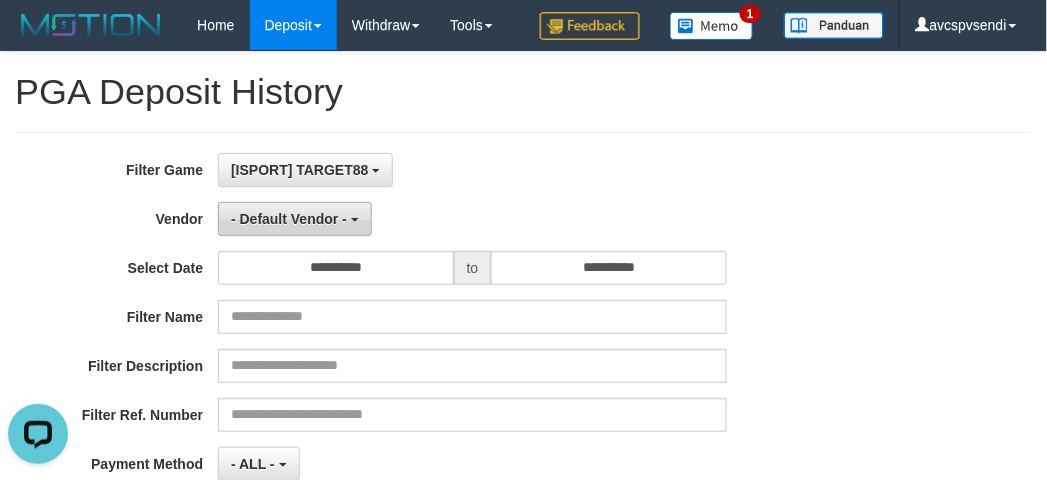 click on "- Default Vendor -" at bounding box center [295, 219] 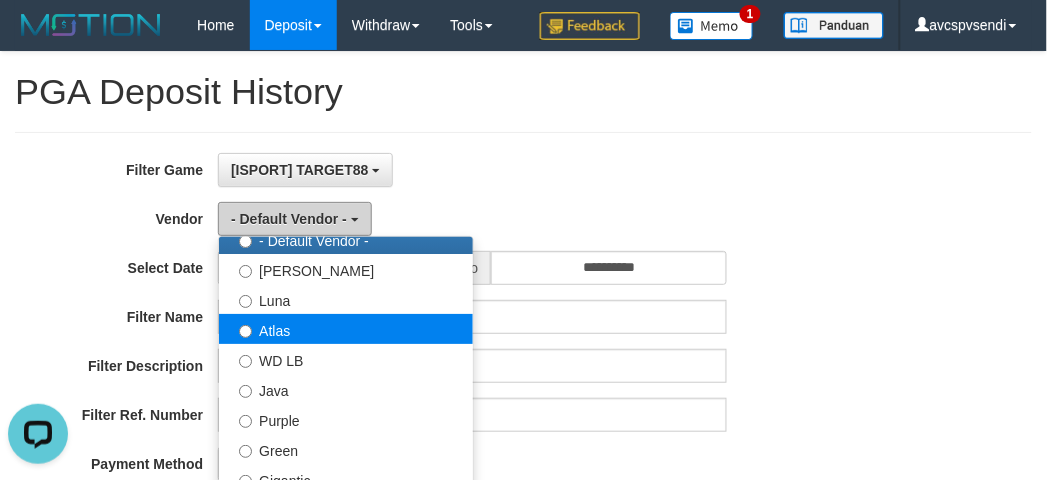 scroll, scrollTop: 111, scrollLeft: 0, axis: vertical 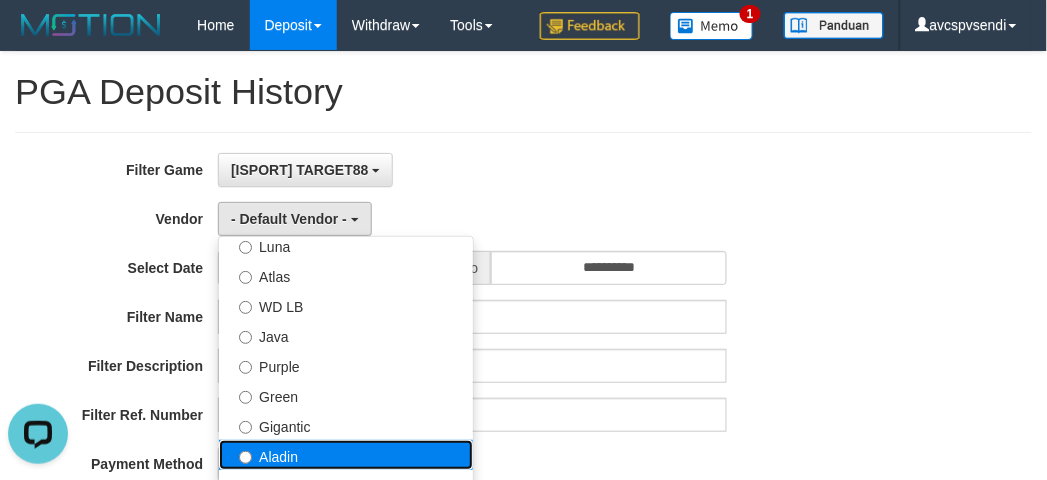 click on "Aladin" at bounding box center [346, 455] 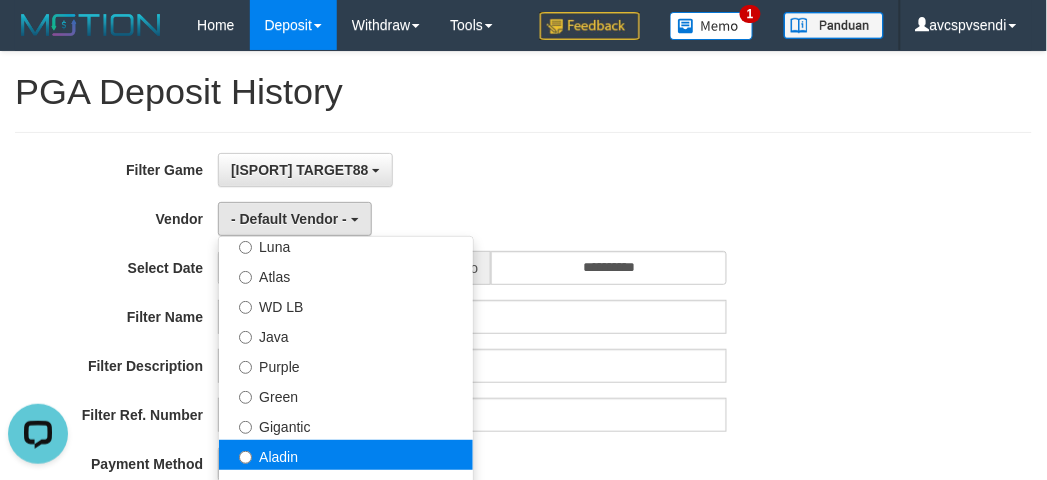 select on "**********" 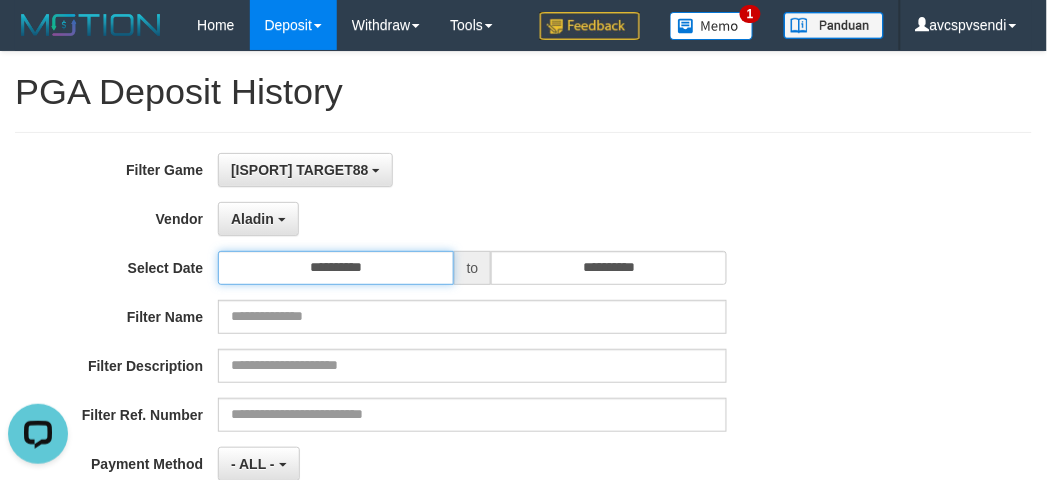 click on "**********" at bounding box center (336, 268) 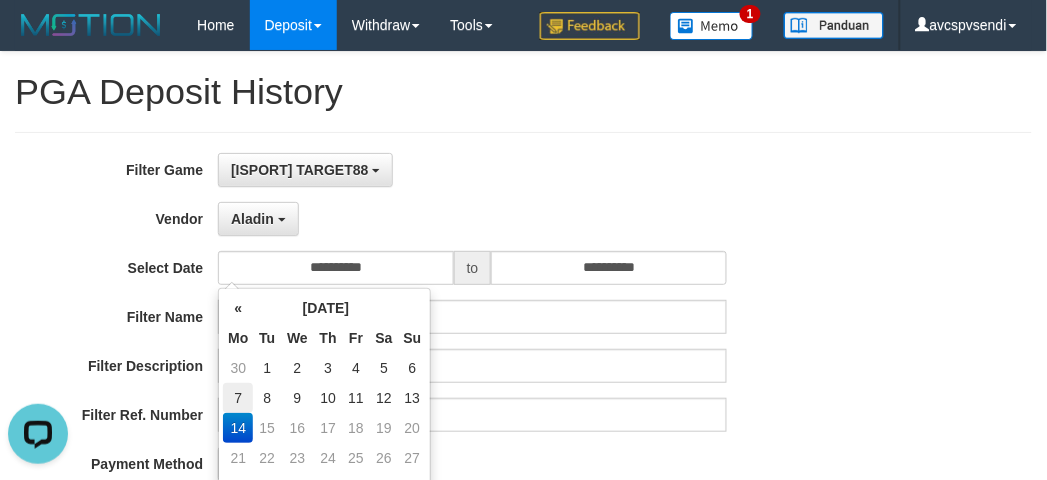 click on "7" at bounding box center [238, 398] 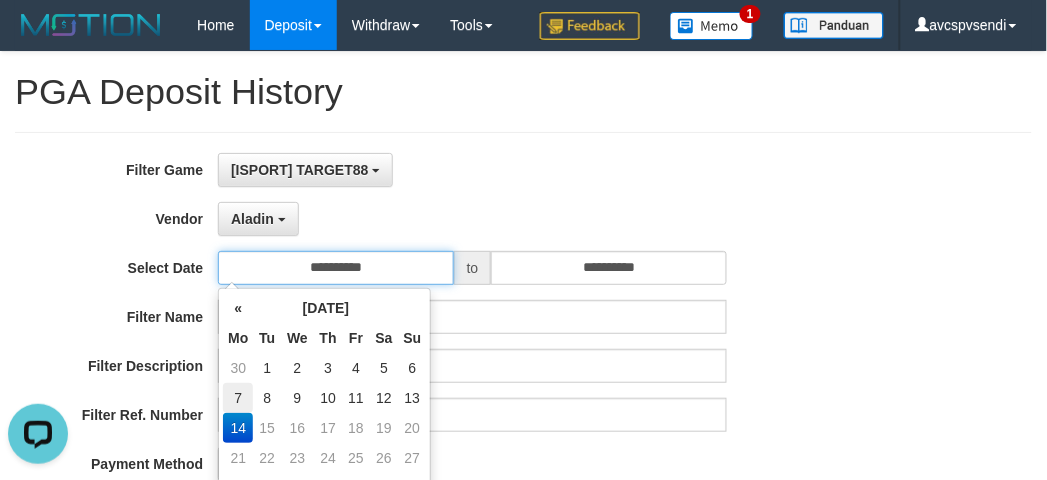 type on "**********" 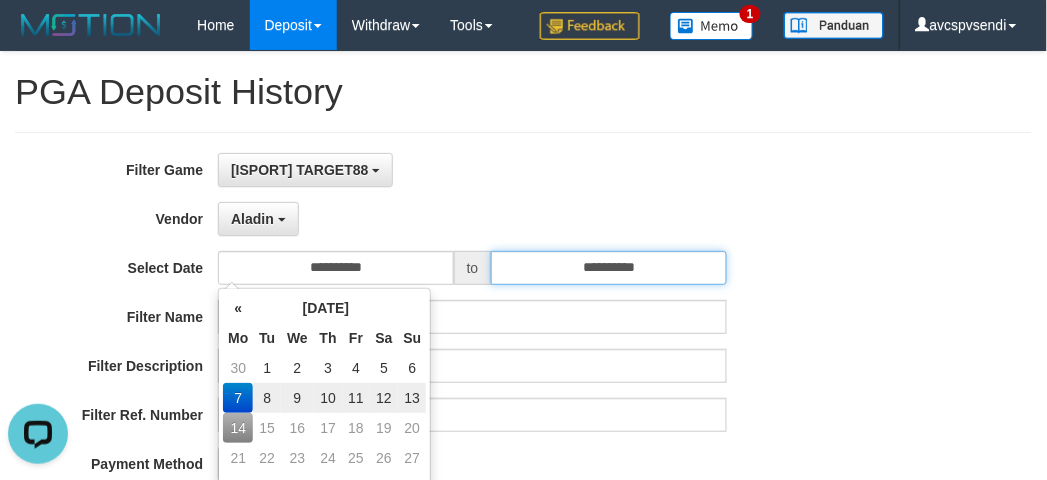 click on "**********" at bounding box center [609, 268] 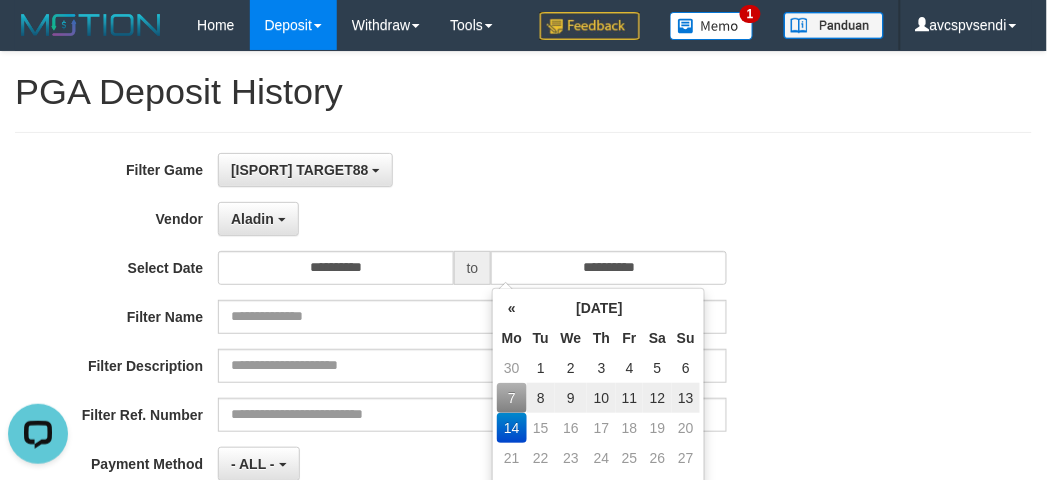 click on "13" at bounding box center (686, 398) 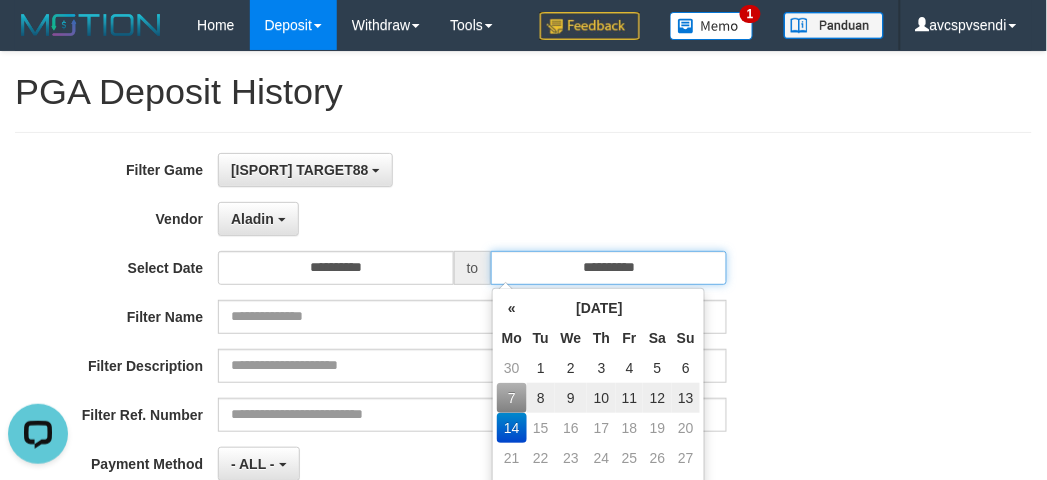 type on "**********" 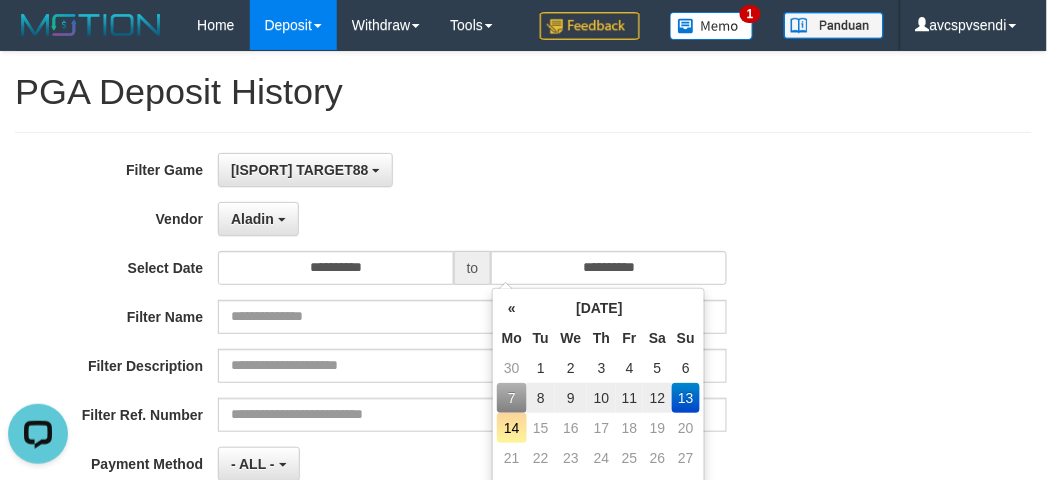 click on "Filter Name" at bounding box center (436, 317) 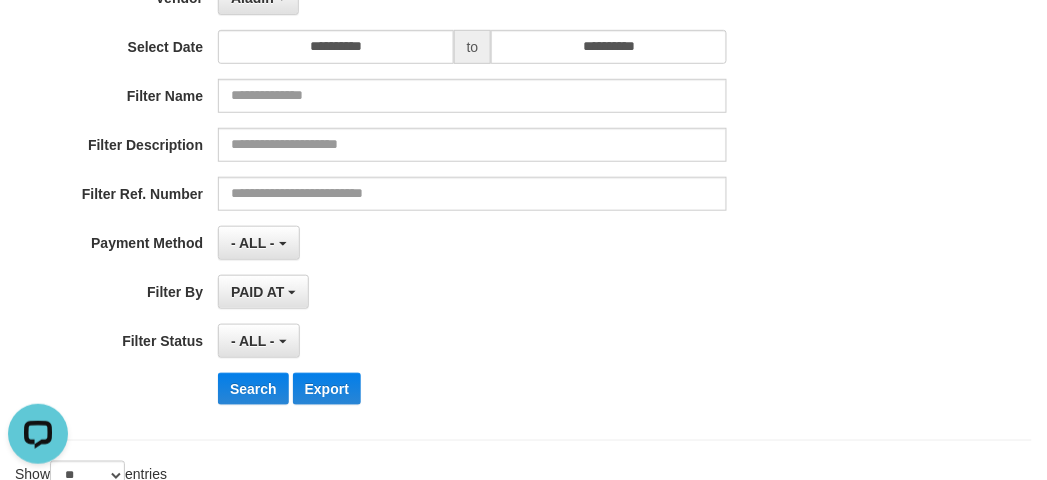 scroll, scrollTop: 222, scrollLeft: 0, axis: vertical 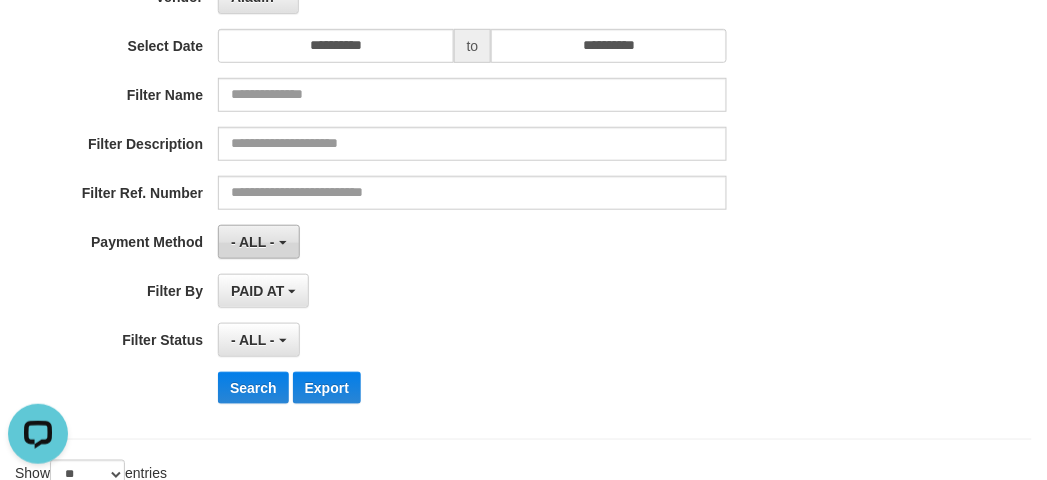 click on "- ALL -" at bounding box center [258, 242] 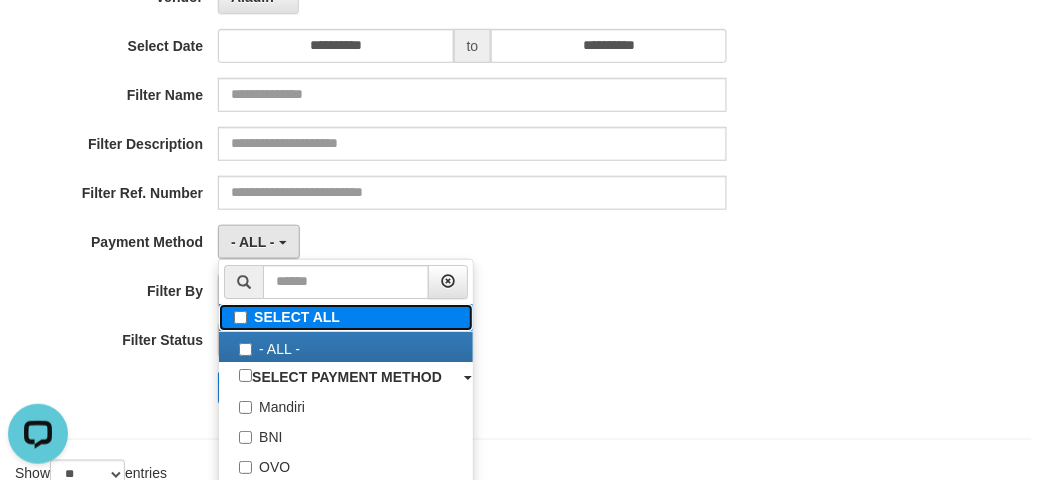 click on "SELECT ALL" at bounding box center [346, 317] 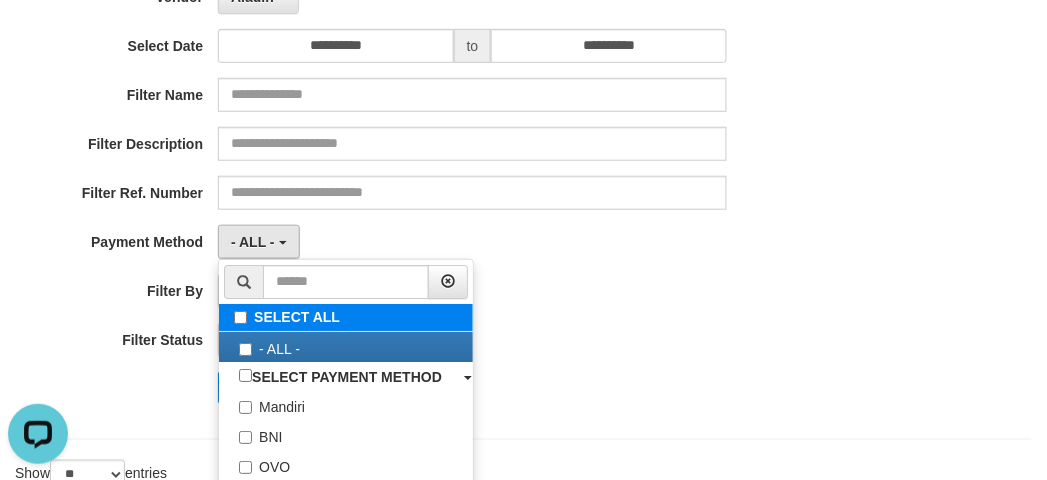 type 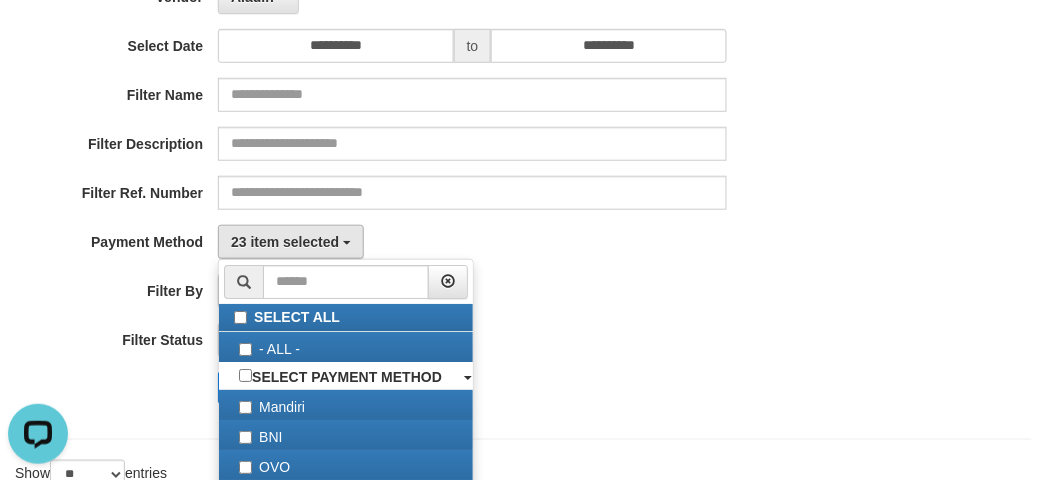 click on "**********" at bounding box center (436, 175) 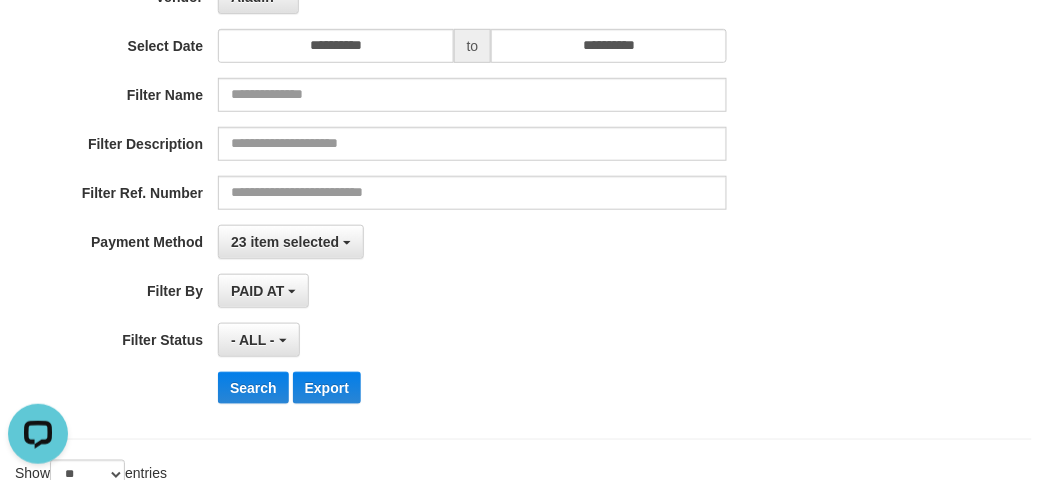 click on "**********" at bounding box center (436, 175) 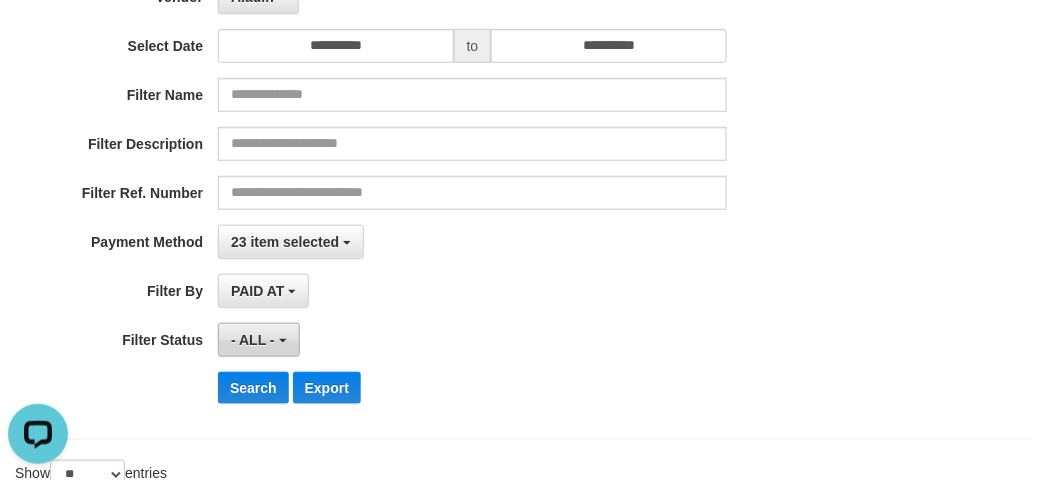 click on "- ALL -" at bounding box center (258, 340) 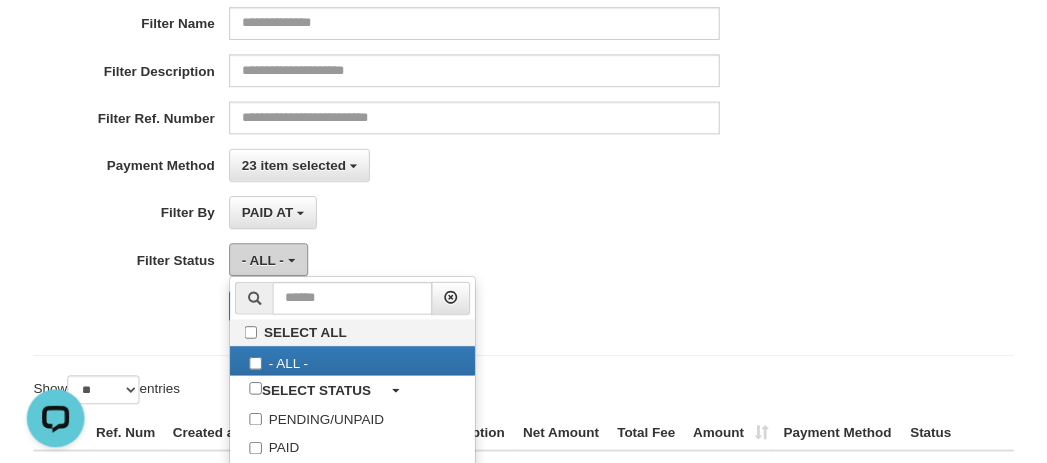 scroll, scrollTop: 333, scrollLeft: 0, axis: vertical 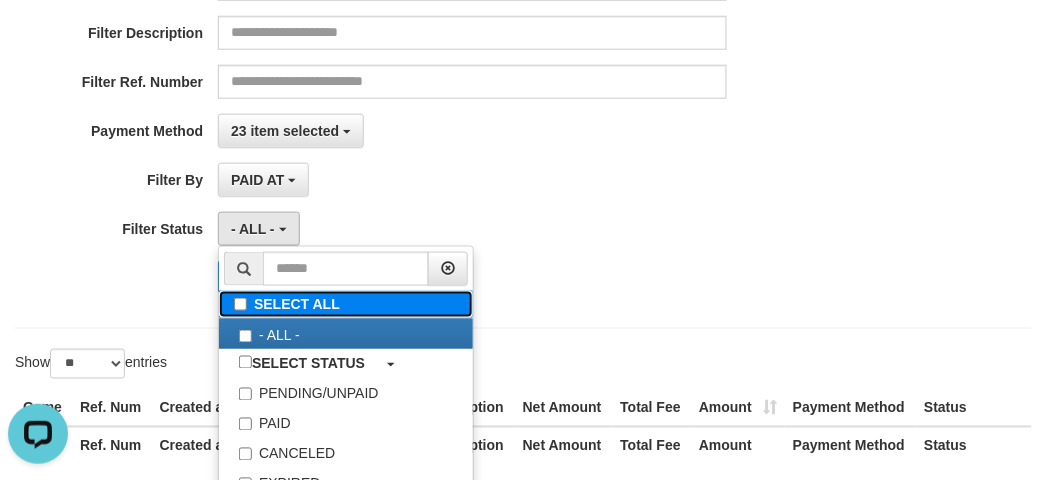 click on "SELECT ALL" at bounding box center (346, 304) 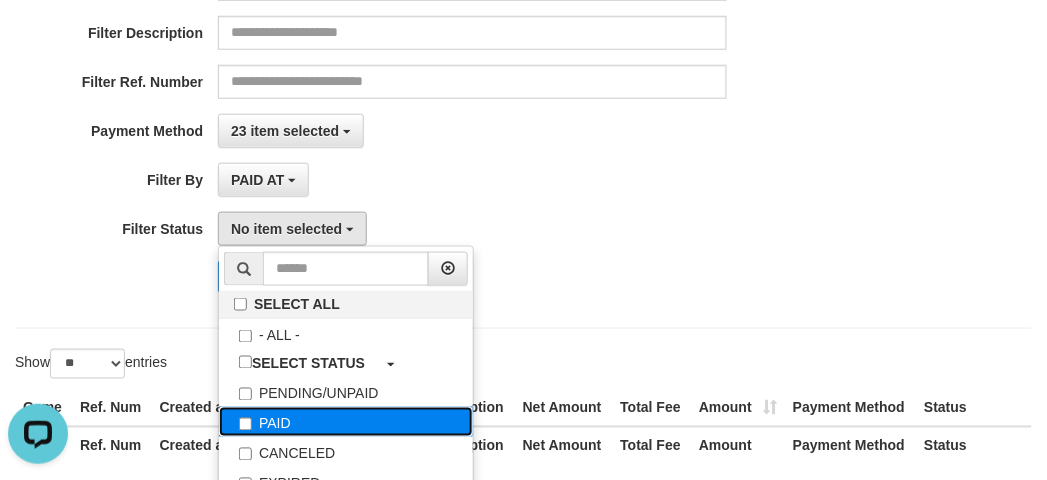 click on "PAID" at bounding box center (346, 422) 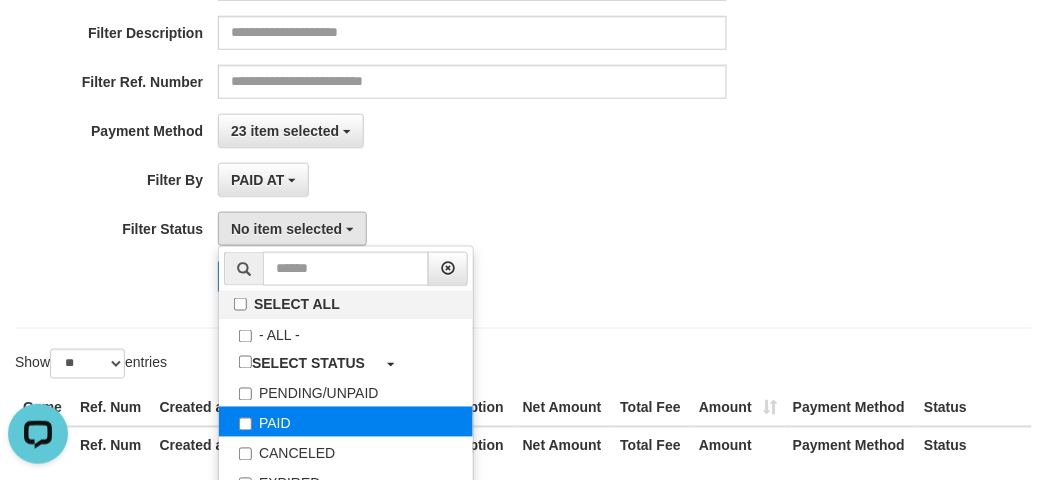 select on "*" 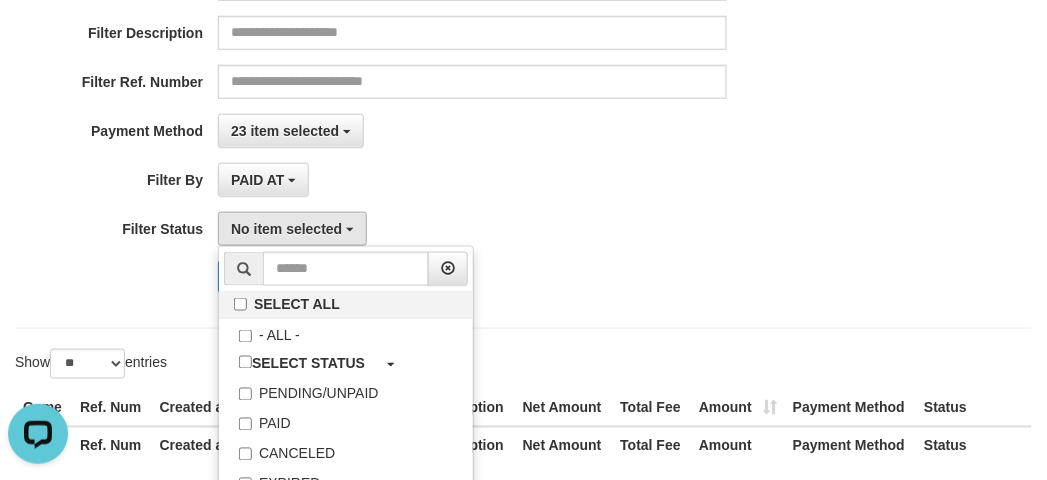 click on "Search
Export" at bounding box center [545, 277] 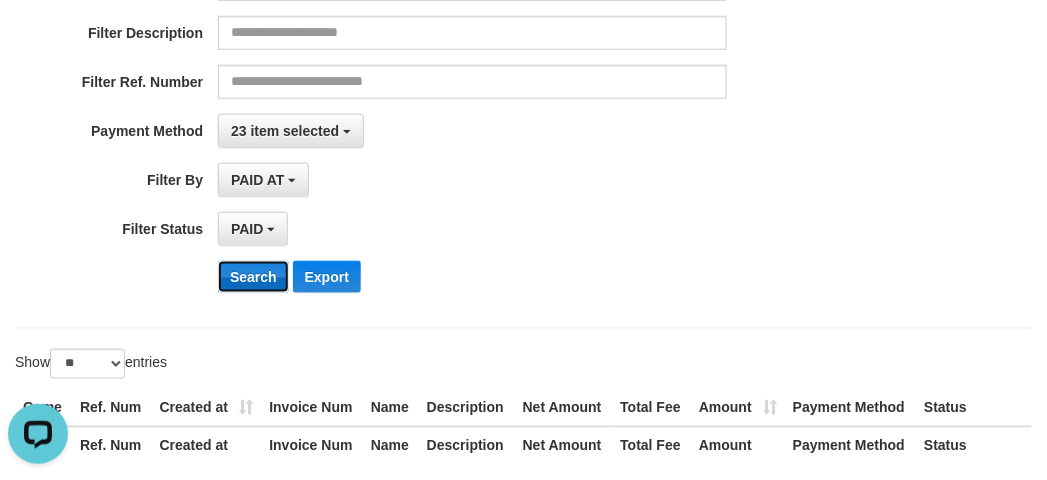 click on "Search" at bounding box center (253, 277) 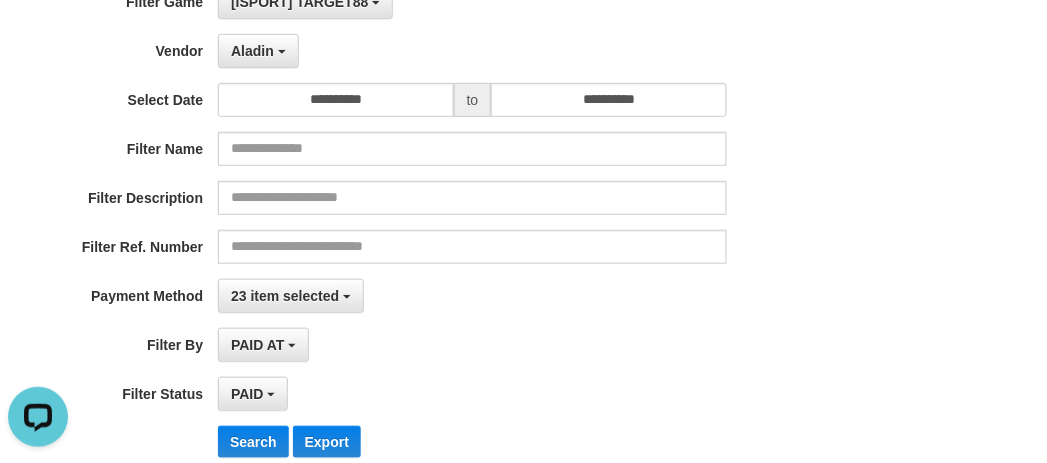 scroll, scrollTop: 0, scrollLeft: 0, axis: both 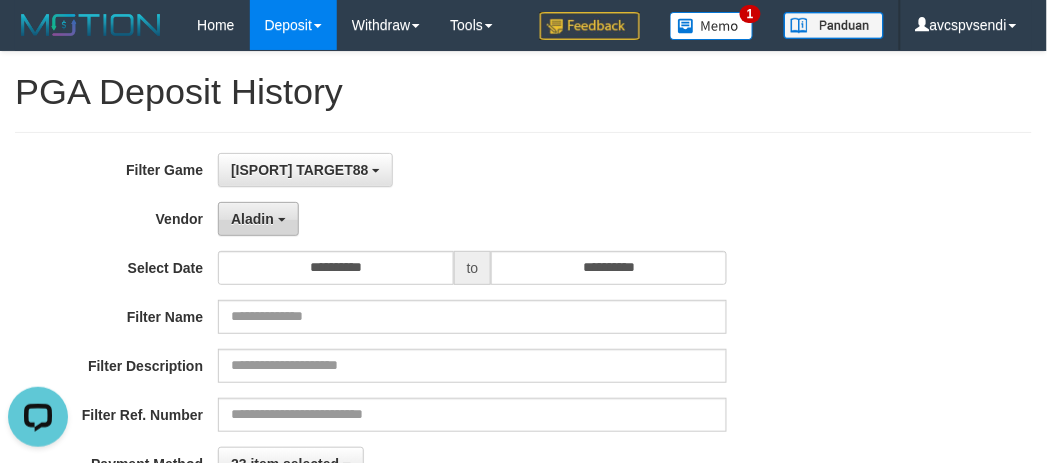click on "Aladin" at bounding box center (258, 219) 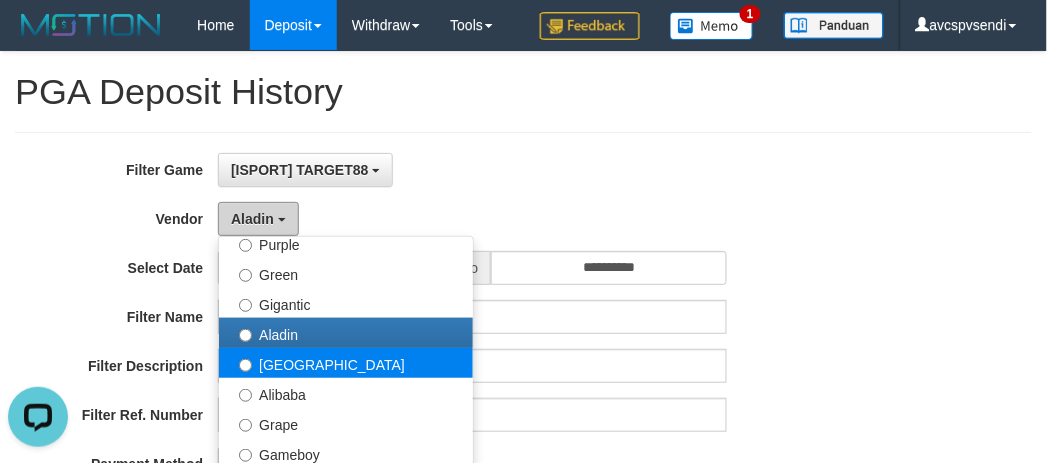 scroll, scrollTop: 333, scrollLeft: 0, axis: vertical 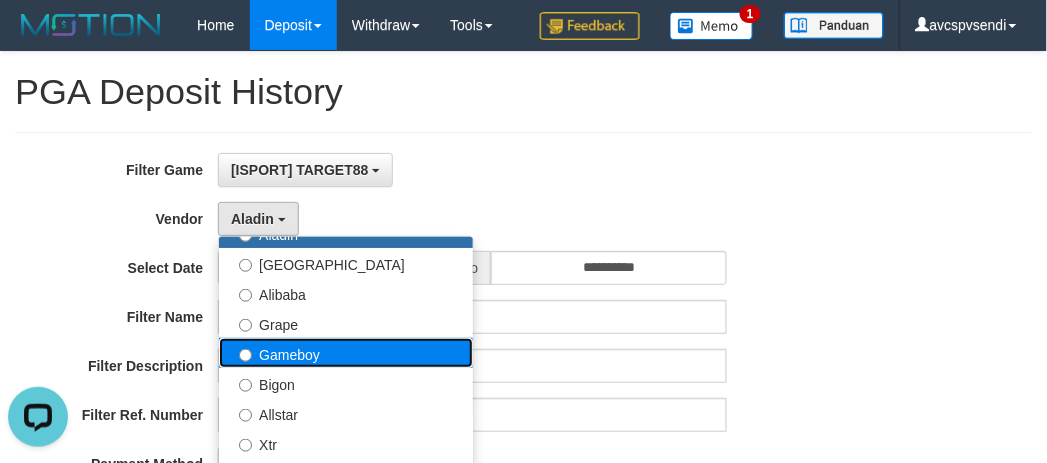 click on "Gameboy" at bounding box center [346, 353] 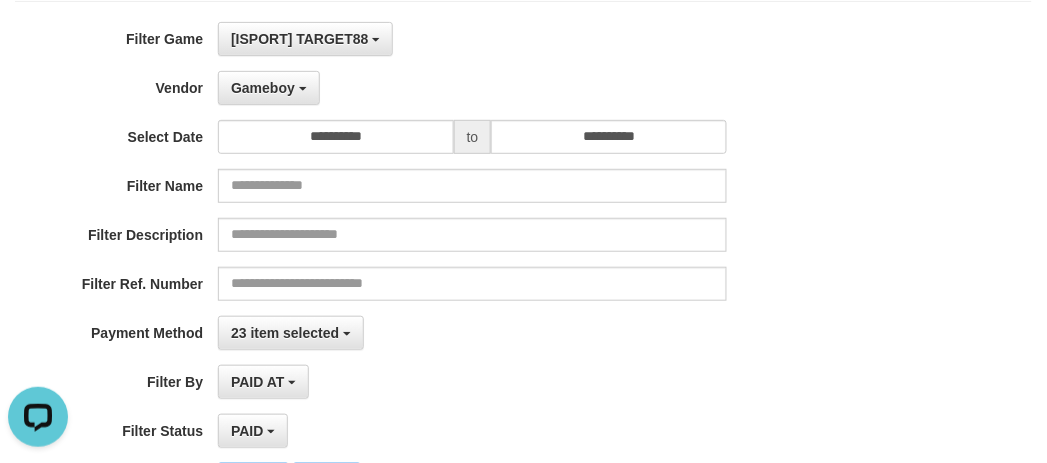 scroll, scrollTop: 333, scrollLeft: 0, axis: vertical 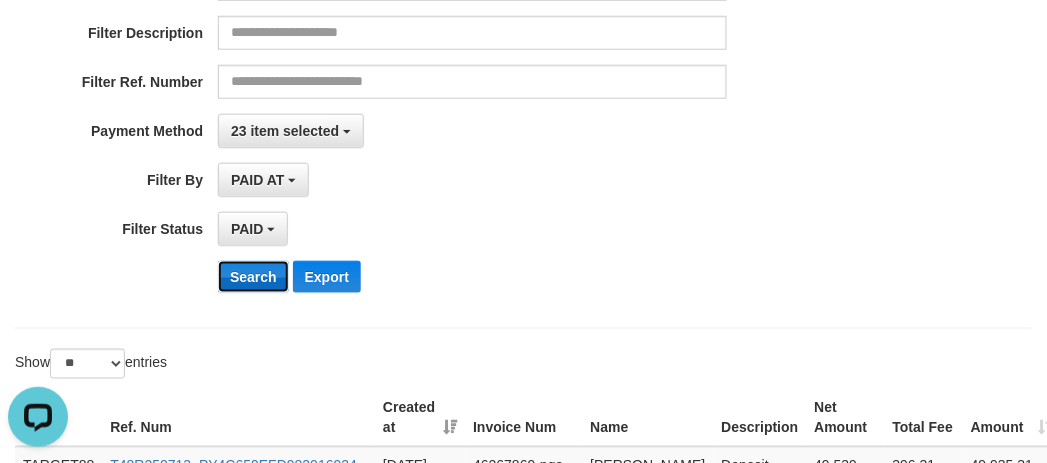 click on "Search" at bounding box center [253, 277] 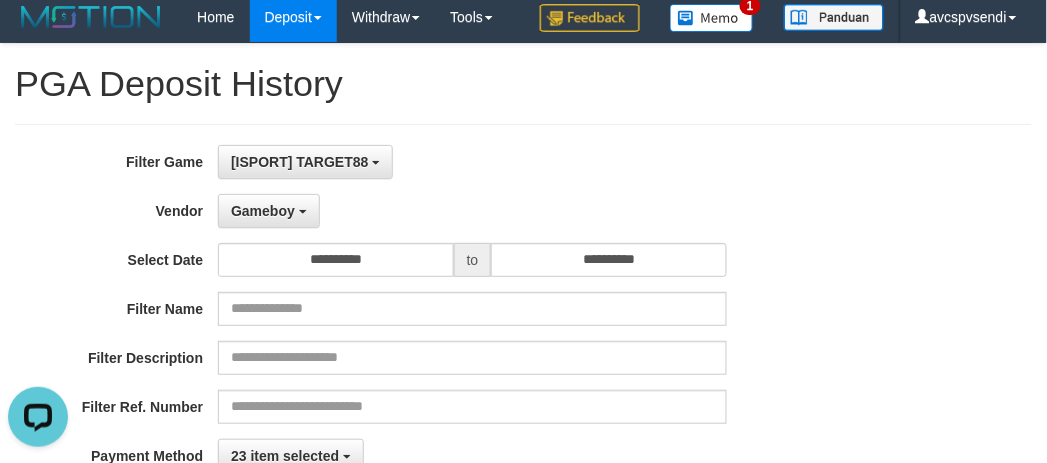 scroll, scrollTop: 0, scrollLeft: 0, axis: both 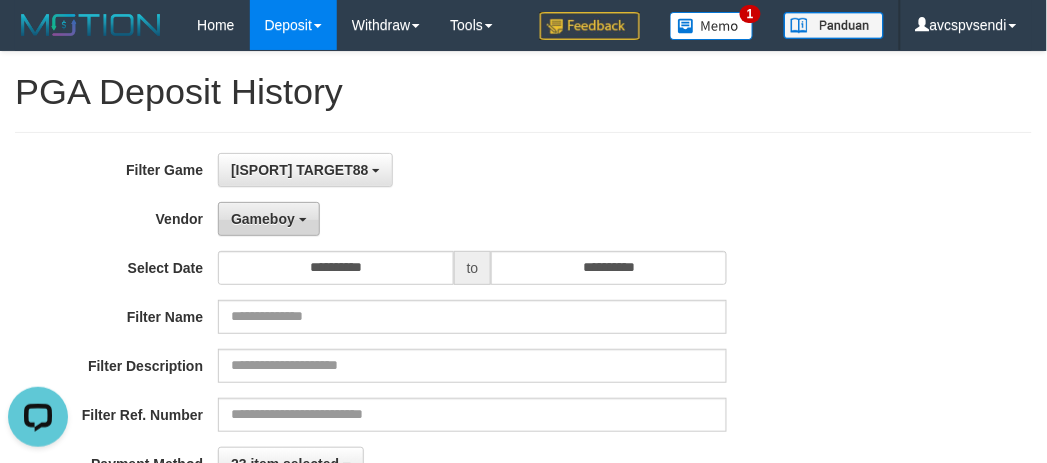 click on "Gameboy" at bounding box center [269, 219] 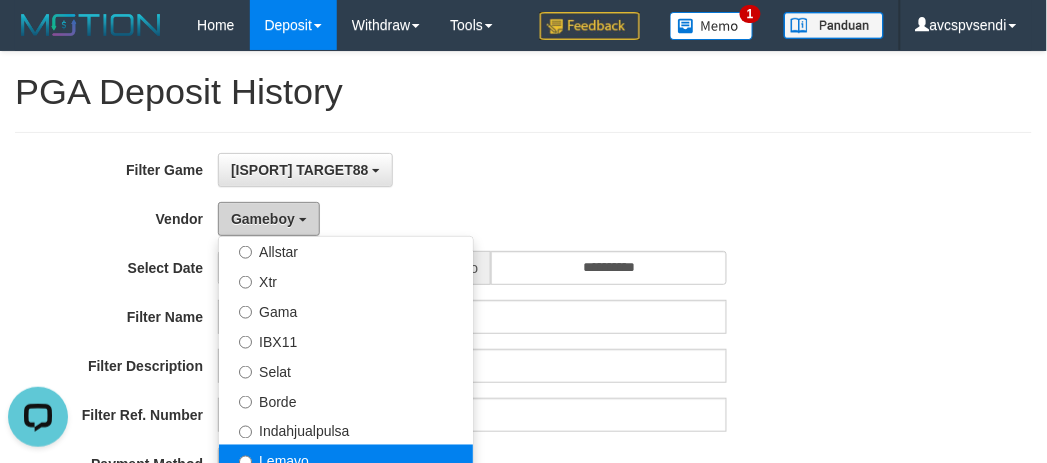 scroll, scrollTop: 684, scrollLeft: 0, axis: vertical 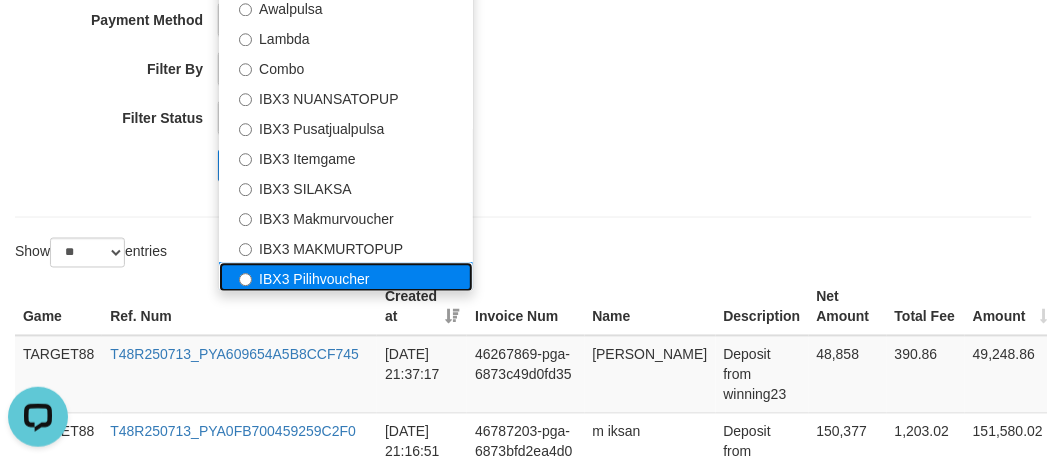 click on "IBX3 Pilihvoucher" at bounding box center [346, 278] 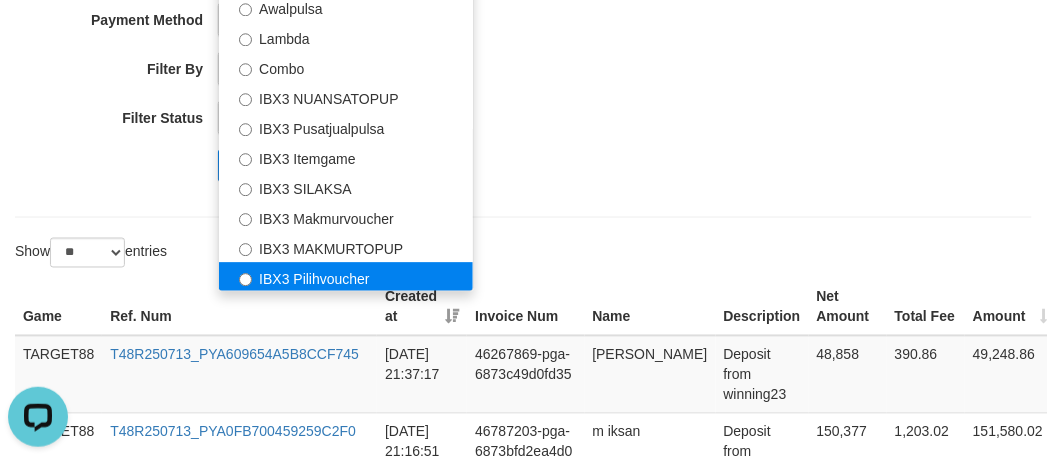 select on "**********" 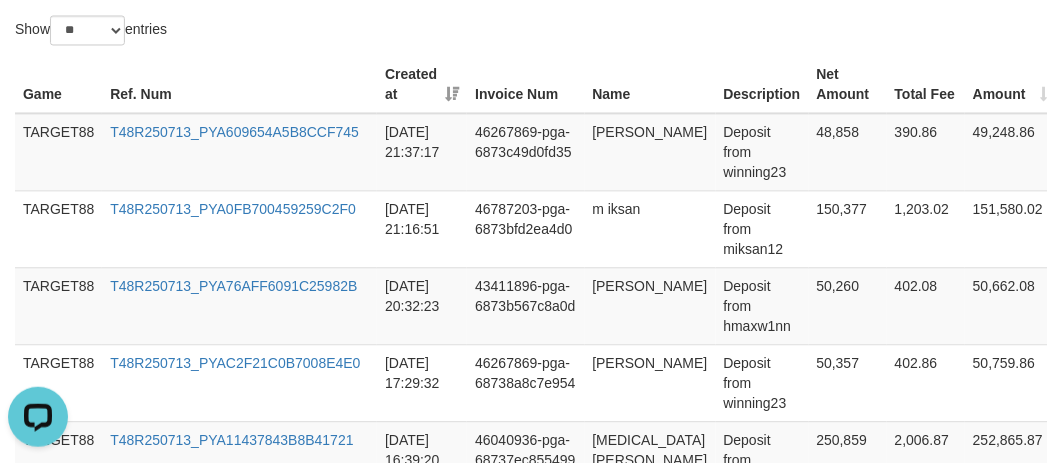 scroll, scrollTop: 444, scrollLeft: 0, axis: vertical 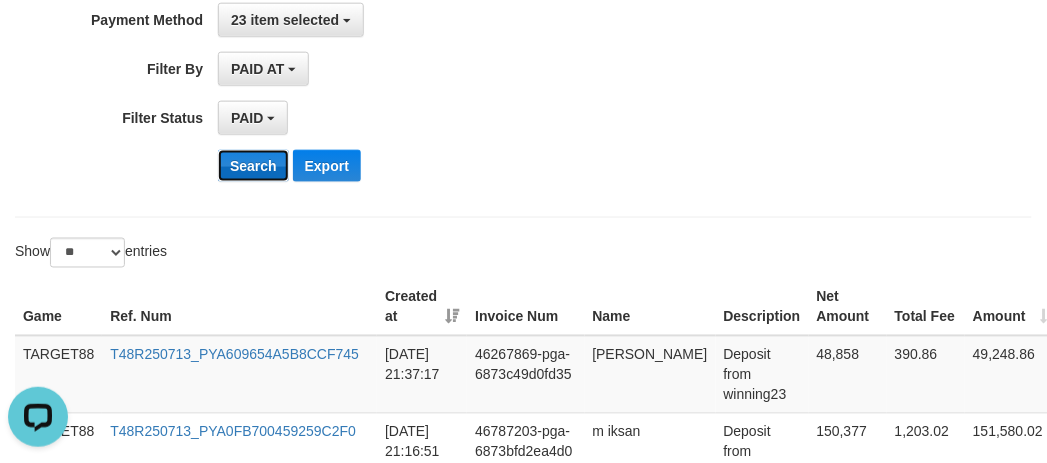 click on "Search" at bounding box center [253, 166] 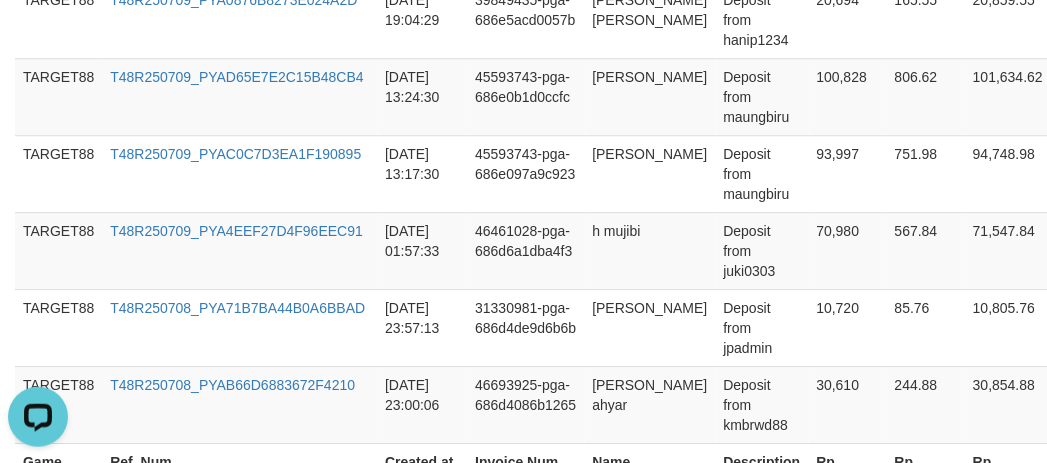 scroll, scrollTop: 726, scrollLeft: 0, axis: vertical 